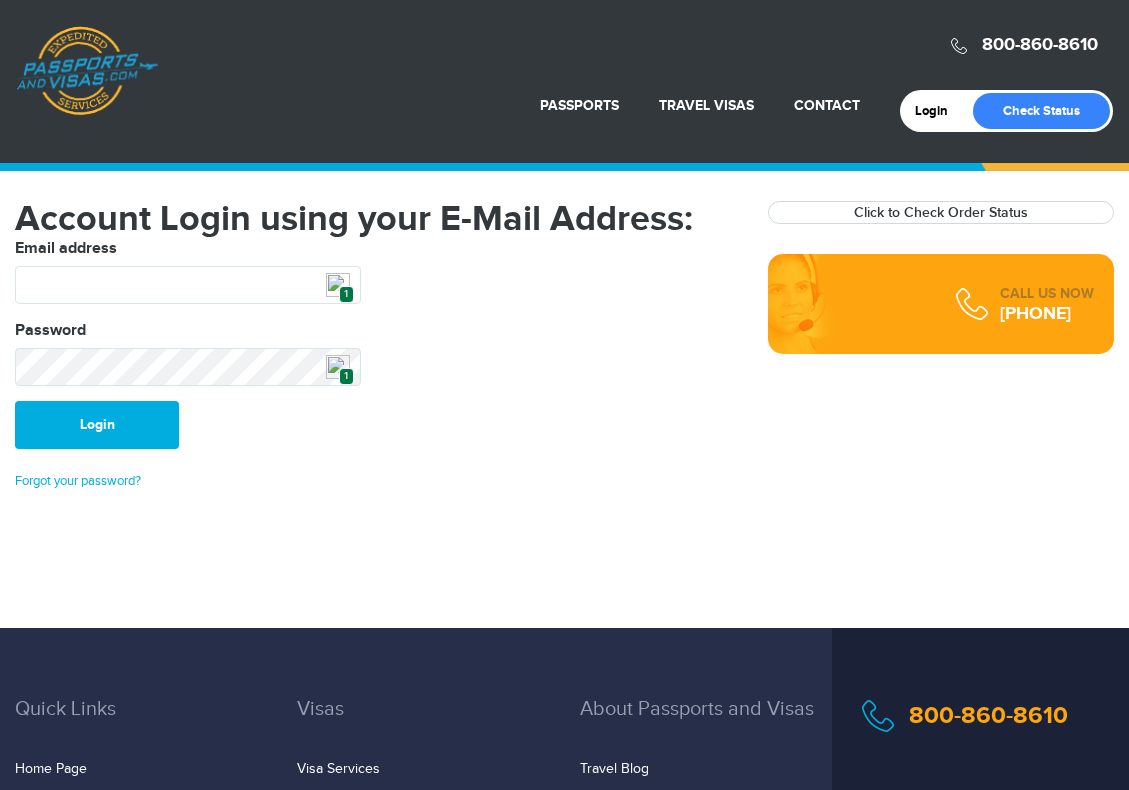scroll, scrollTop: 0, scrollLeft: 0, axis: both 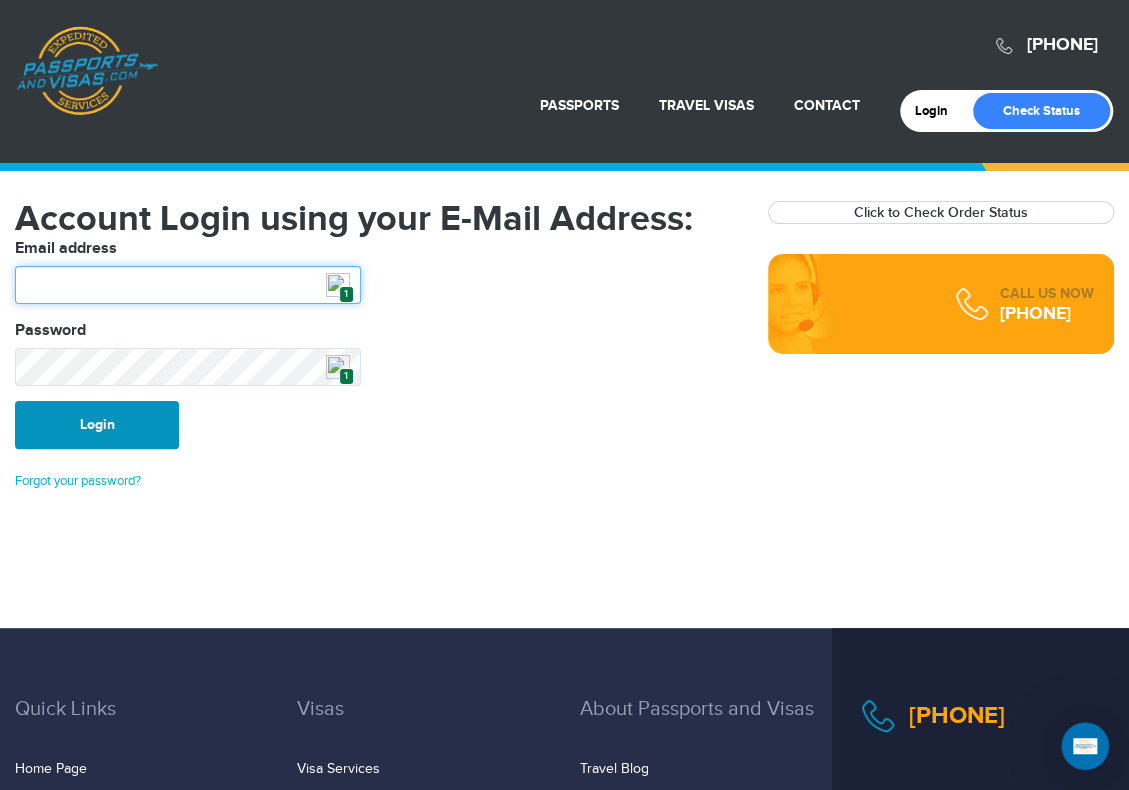 type on "**********" 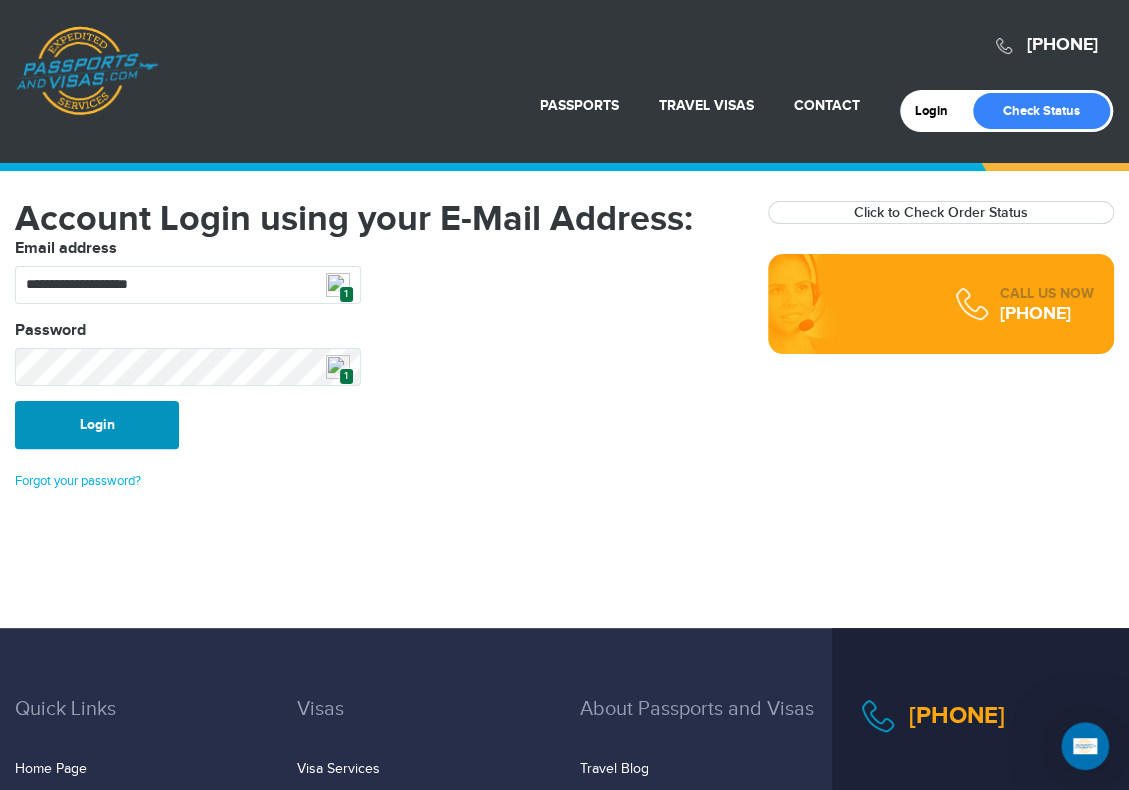 click on "Login" at bounding box center (97, 425) 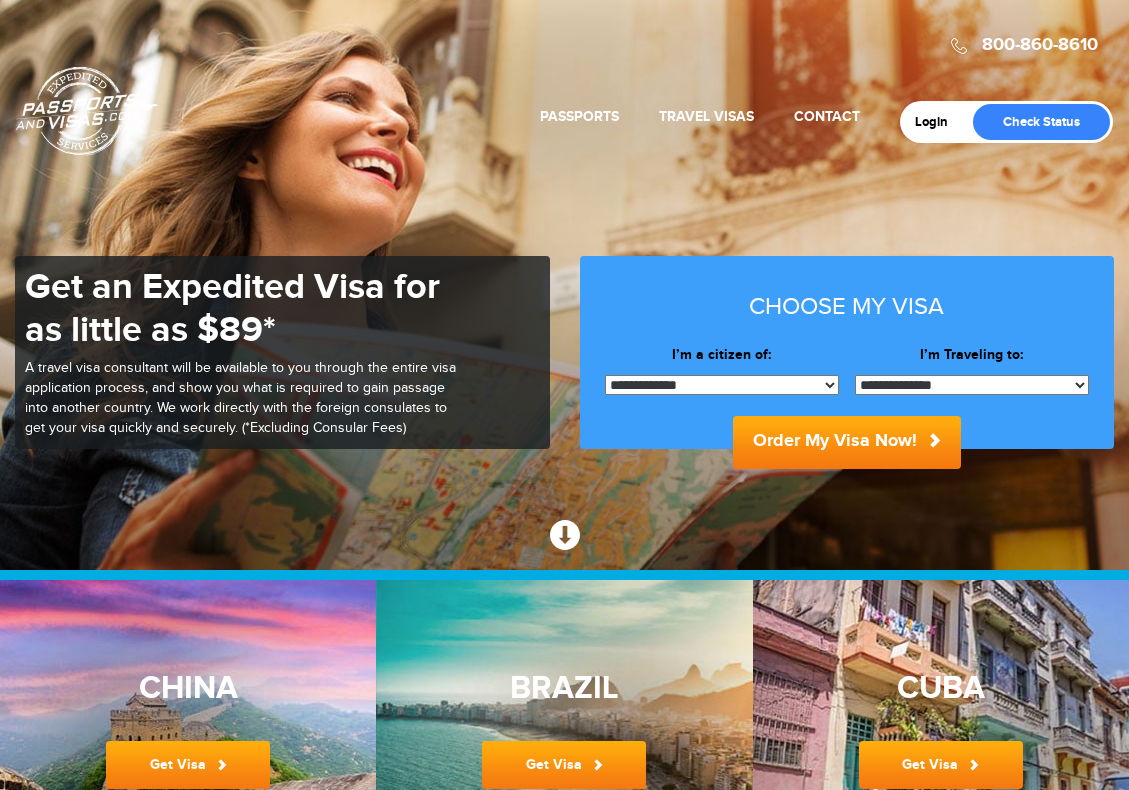 scroll, scrollTop: 0, scrollLeft: 0, axis: both 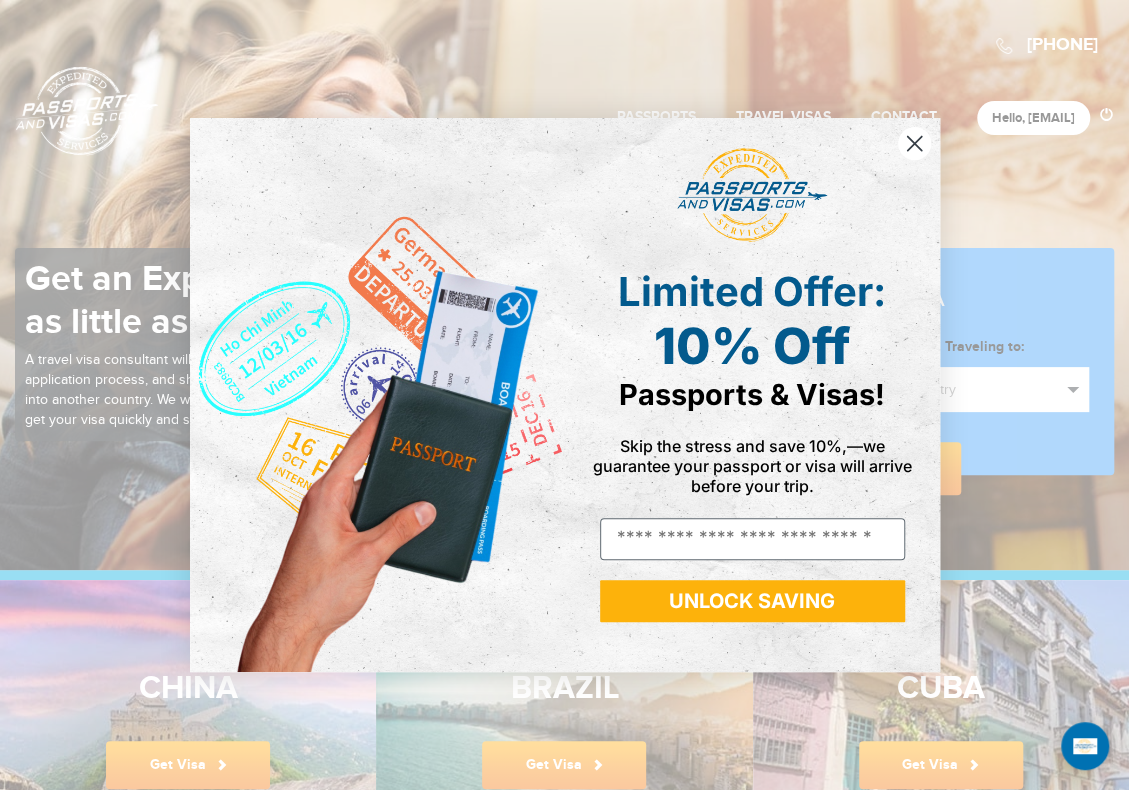 click 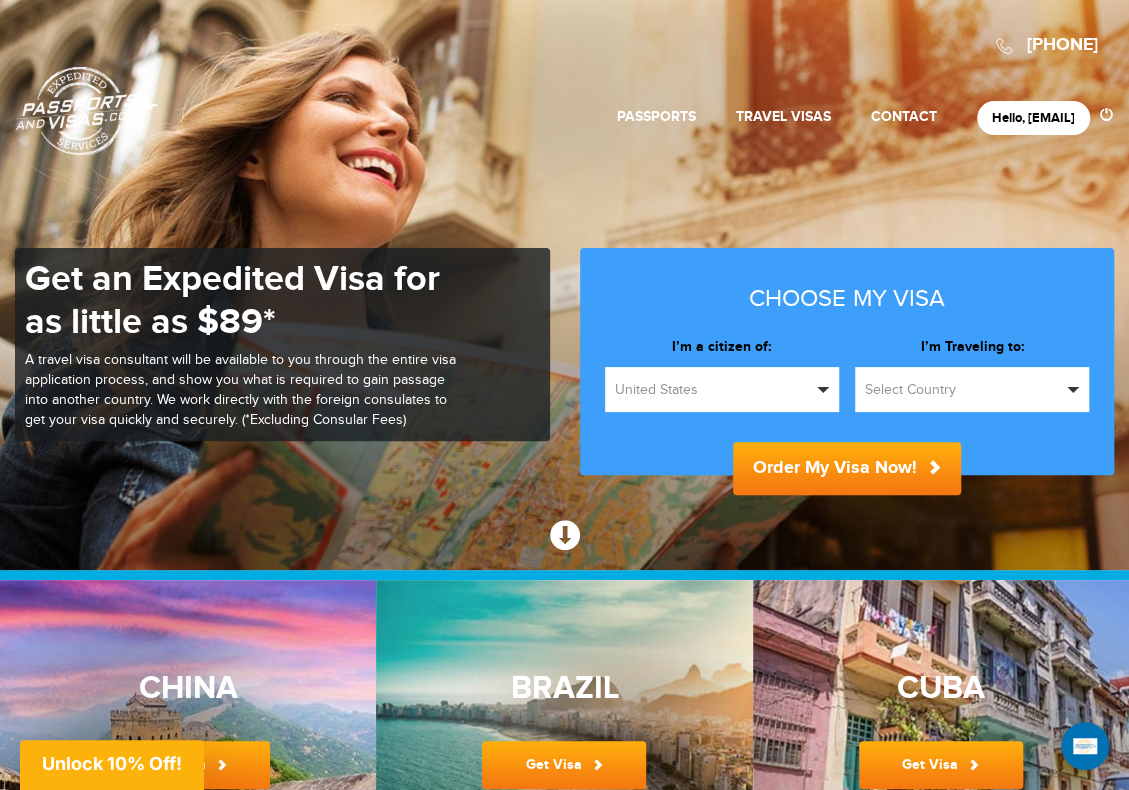 click on "Select Country" at bounding box center (963, 390) 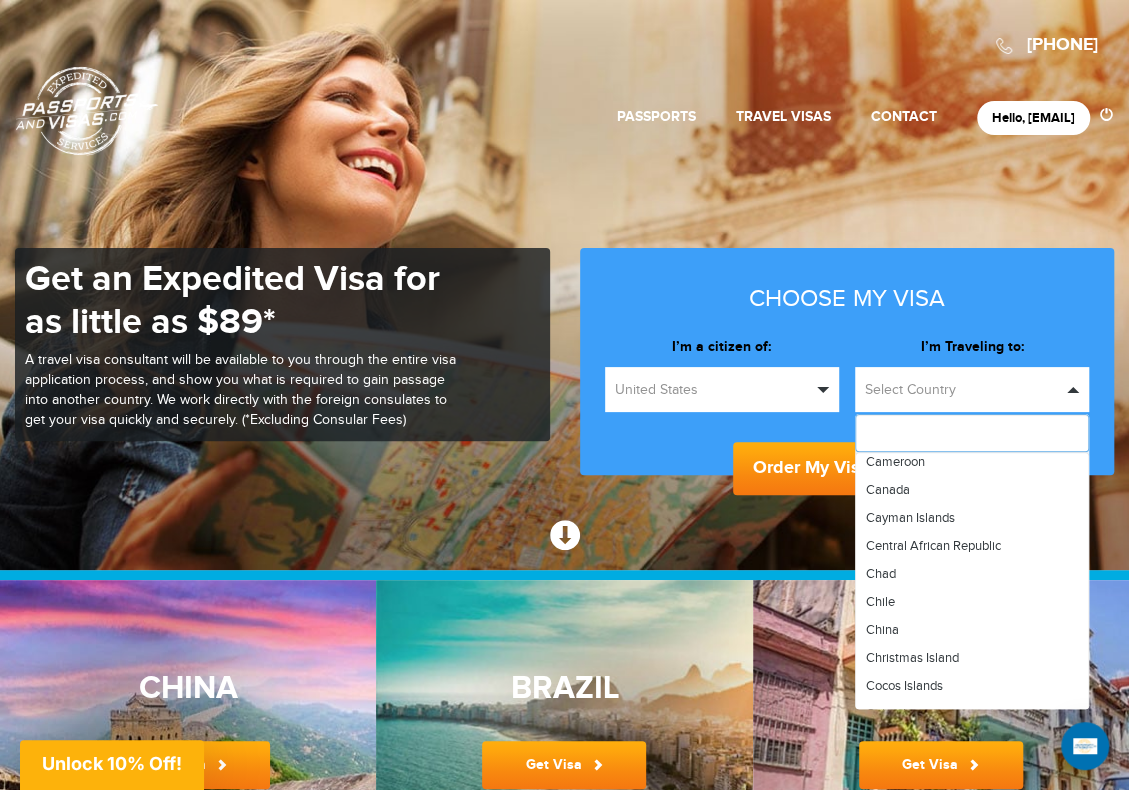 scroll, scrollTop: 1088, scrollLeft: 0, axis: vertical 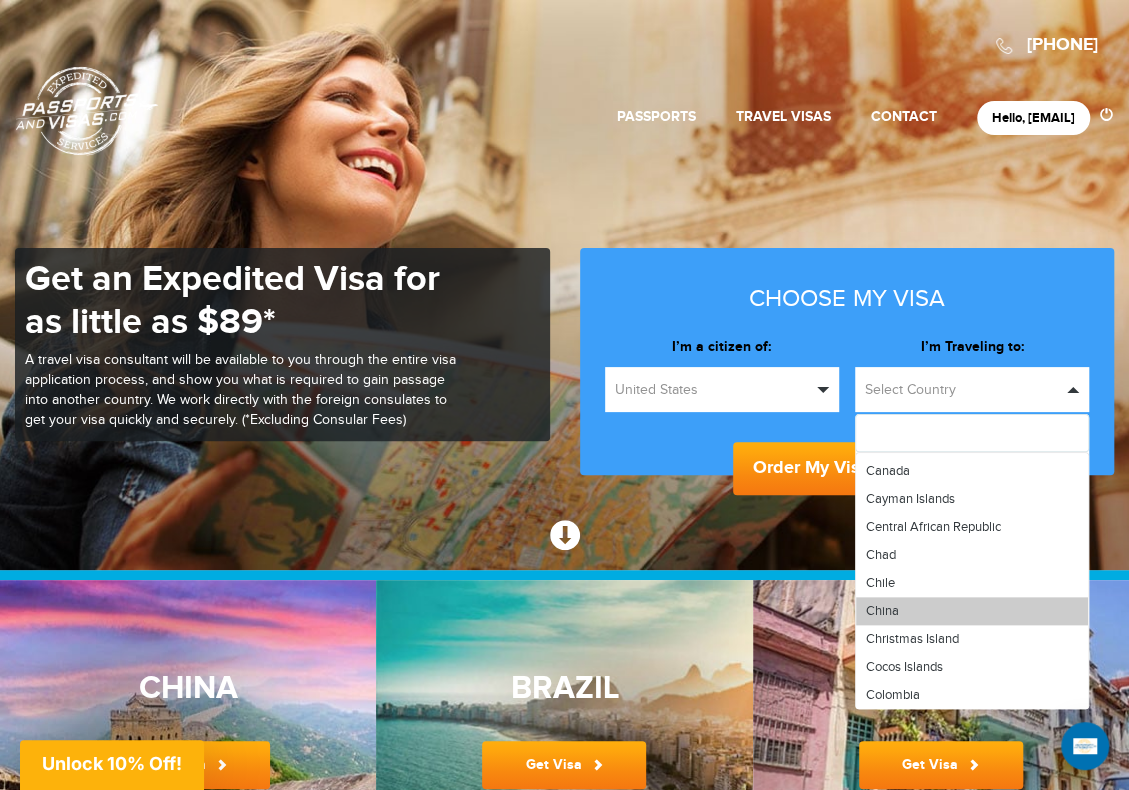 click on "China" at bounding box center (972, 611) 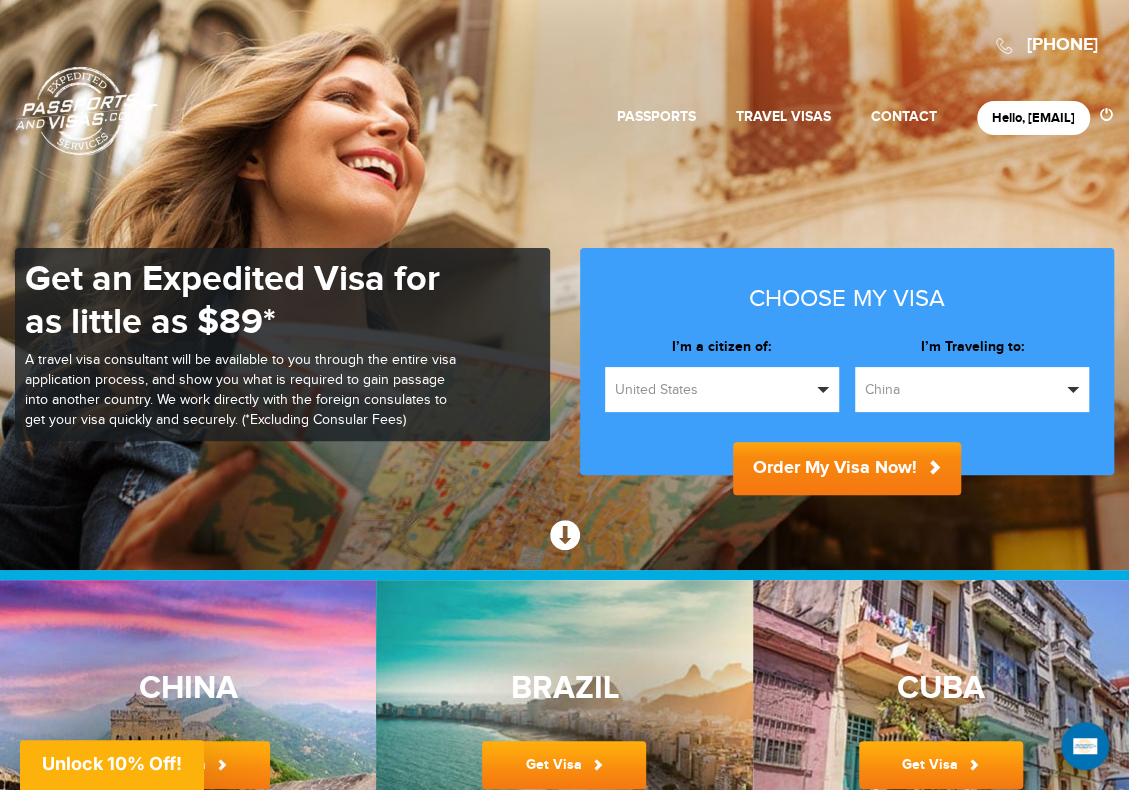 click on "Order My Visa Now!" at bounding box center (847, 468) 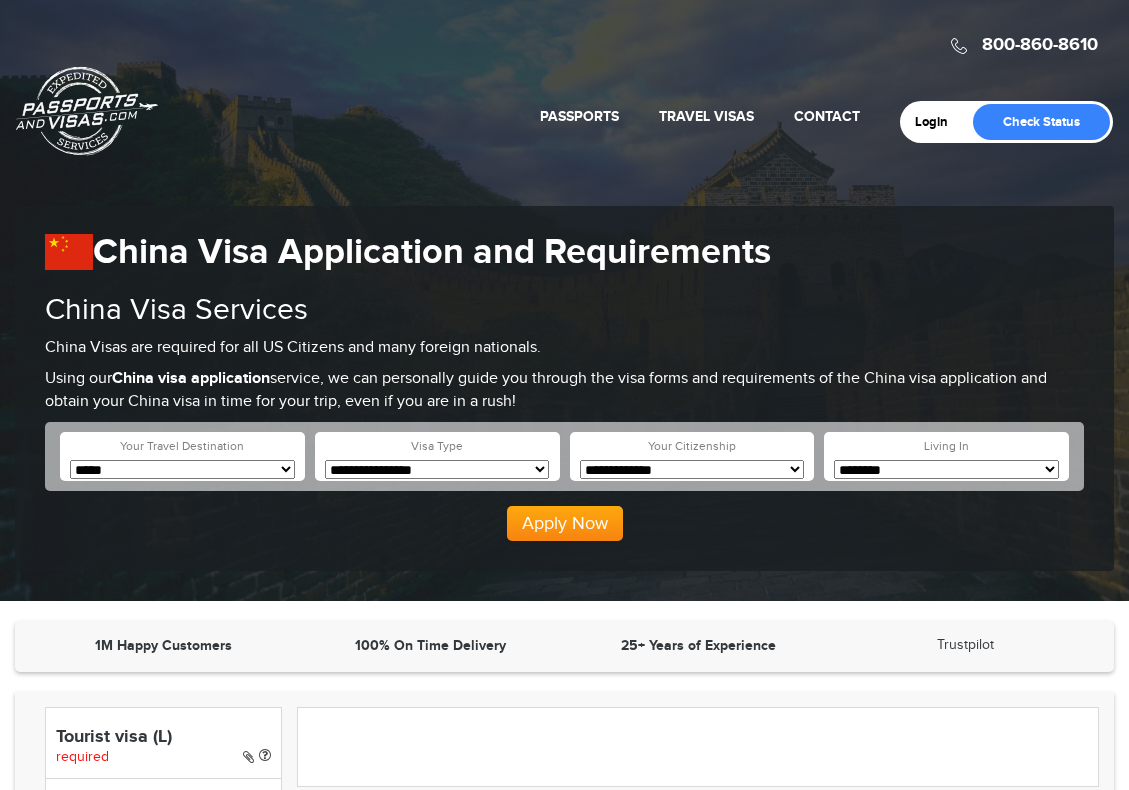 scroll, scrollTop: 0, scrollLeft: 0, axis: both 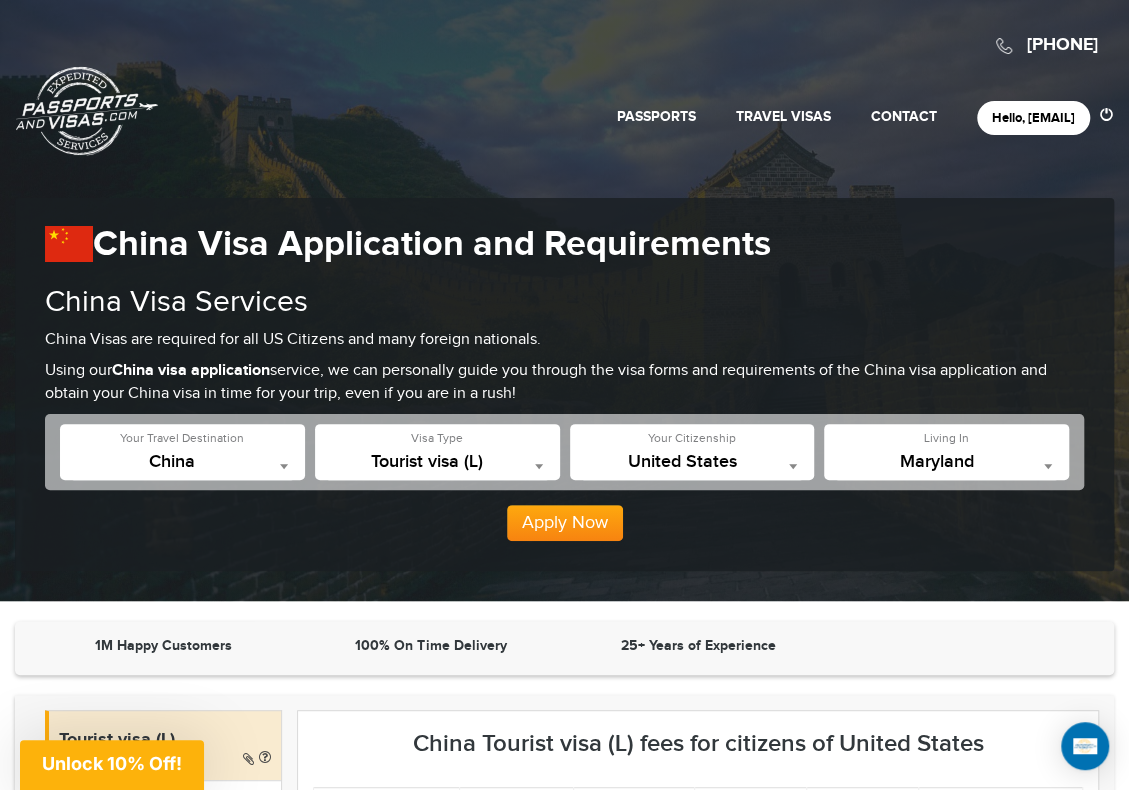 click on "Maryland" at bounding box center [946, 462] 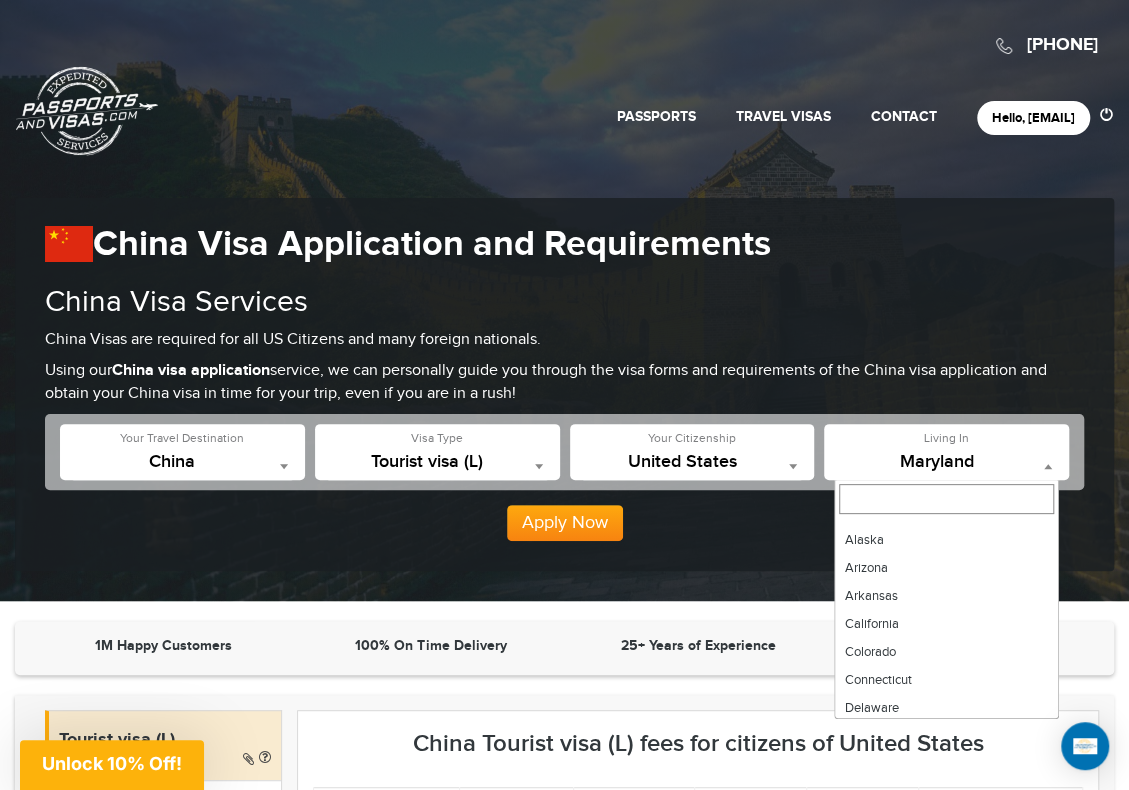 scroll, scrollTop: 0, scrollLeft: 0, axis: both 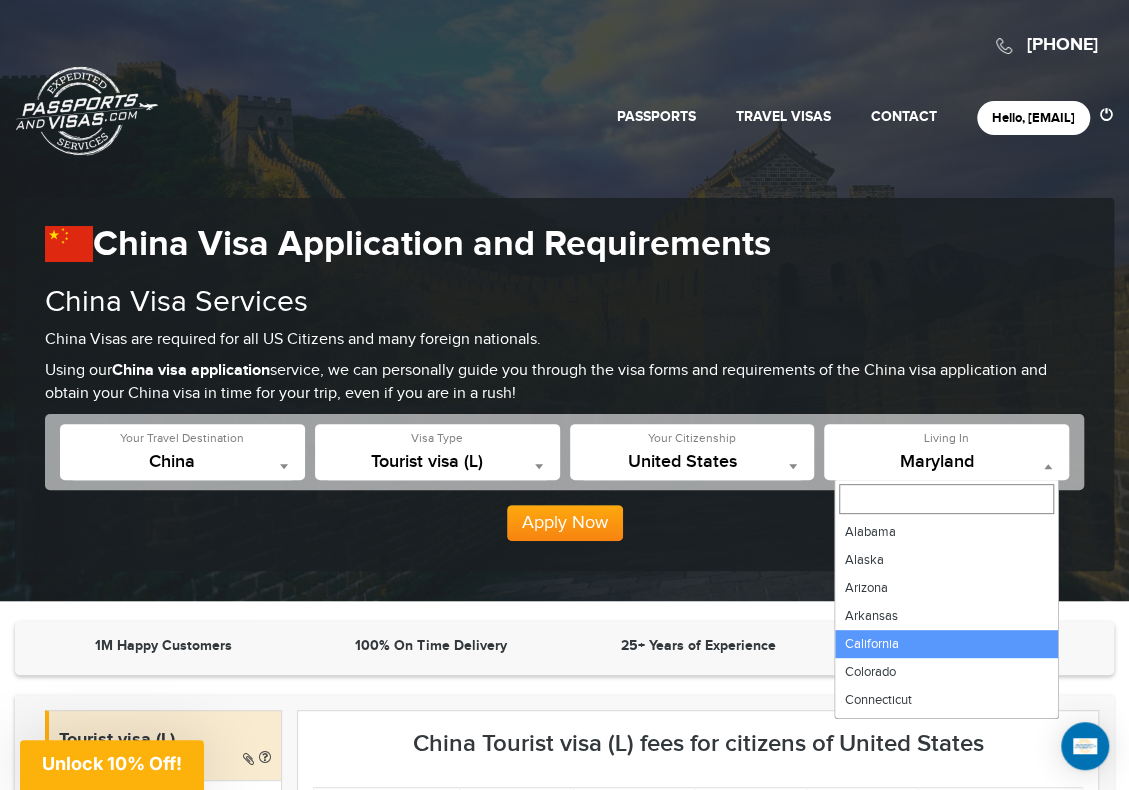 select on "**" 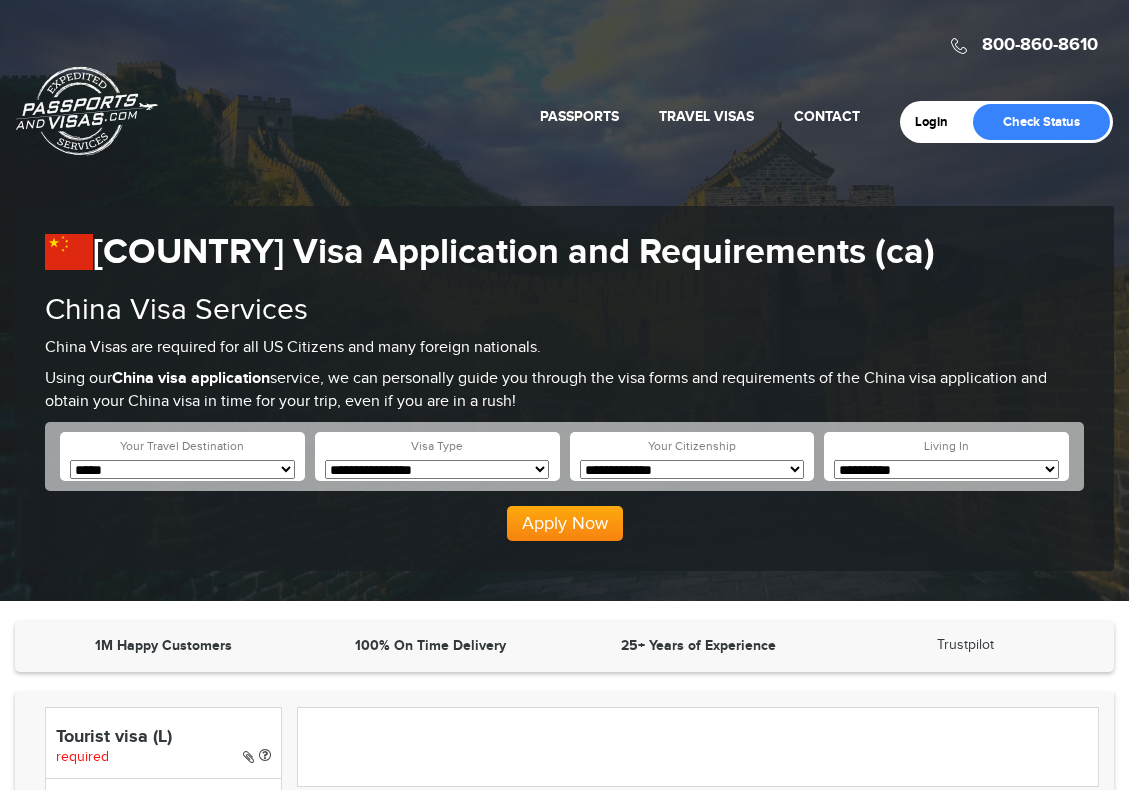 scroll, scrollTop: 0, scrollLeft: 0, axis: both 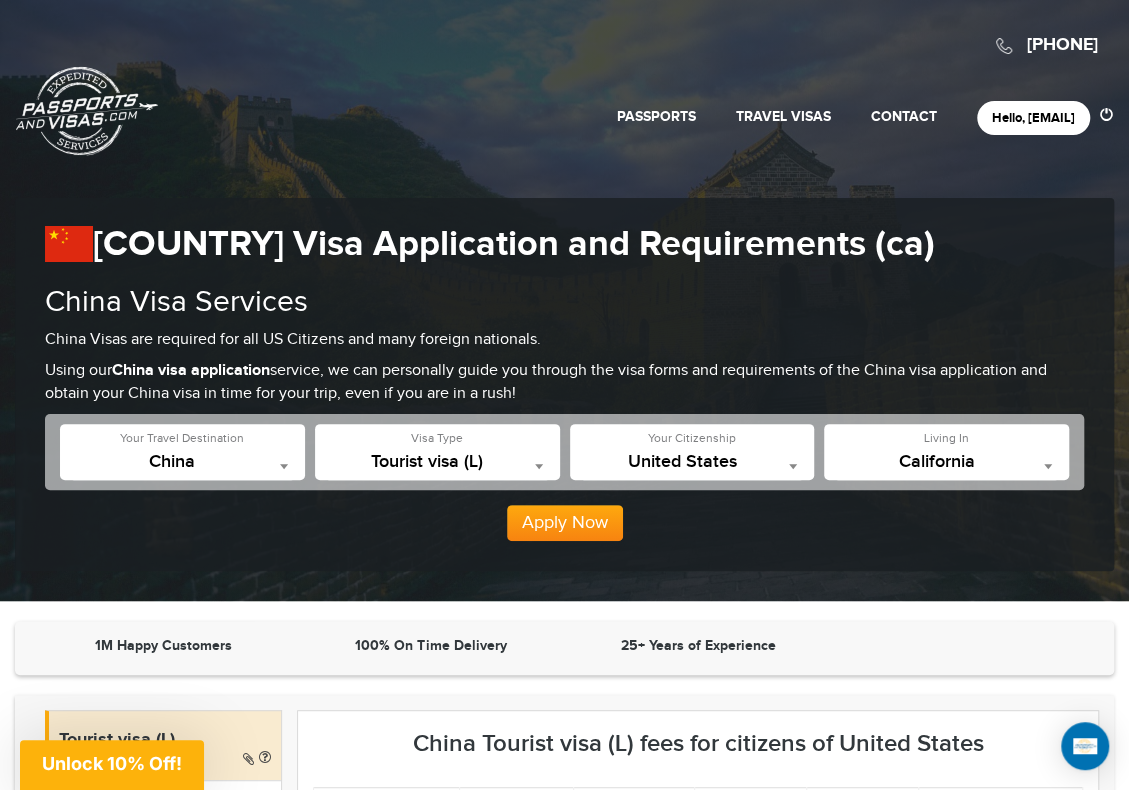 click on "720-593-6473
Passports & Visas.com" at bounding box center [564, 56] 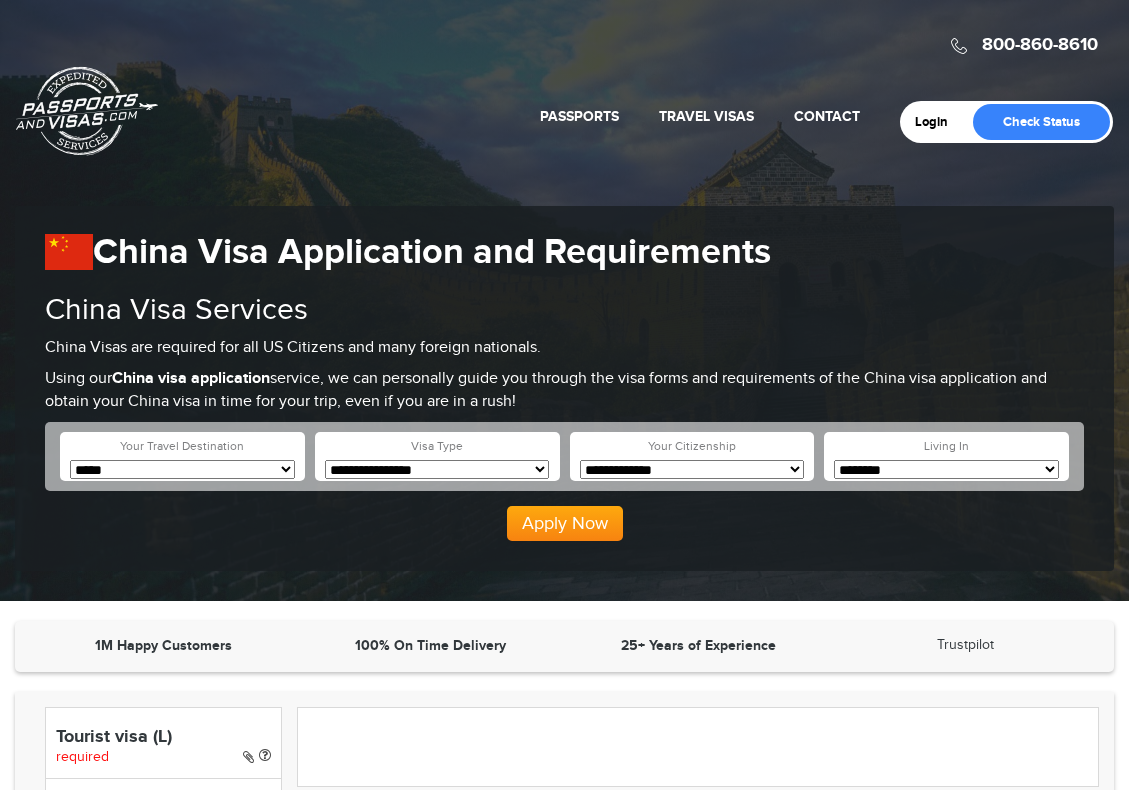 scroll, scrollTop: 0, scrollLeft: 0, axis: both 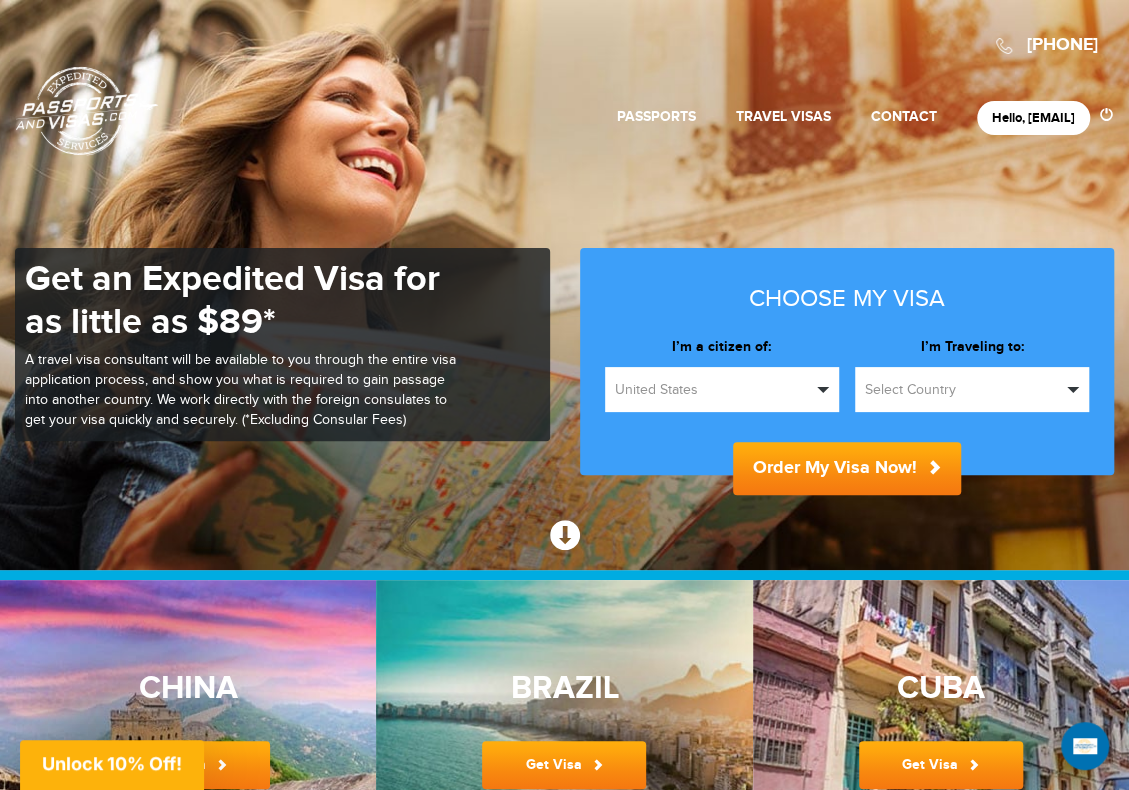 click on "Hello, nora@gonthier-us.com" at bounding box center [1033, 118] 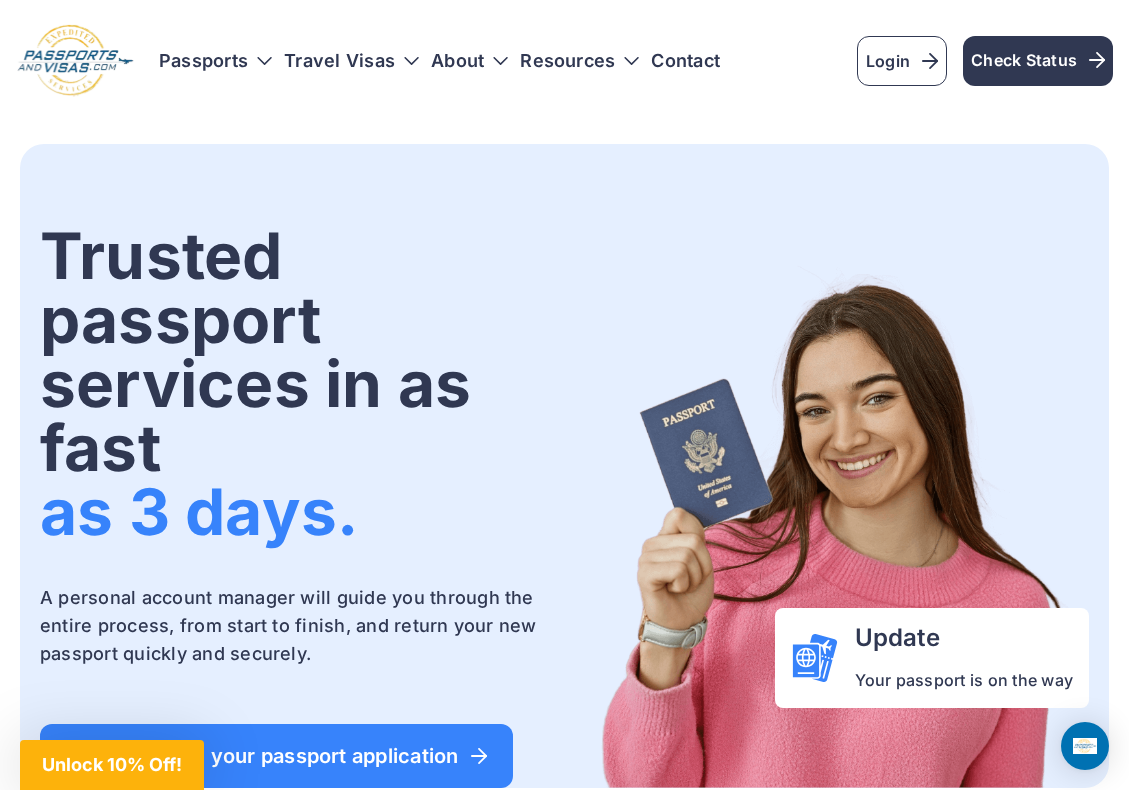 scroll, scrollTop: 0, scrollLeft: 0, axis: both 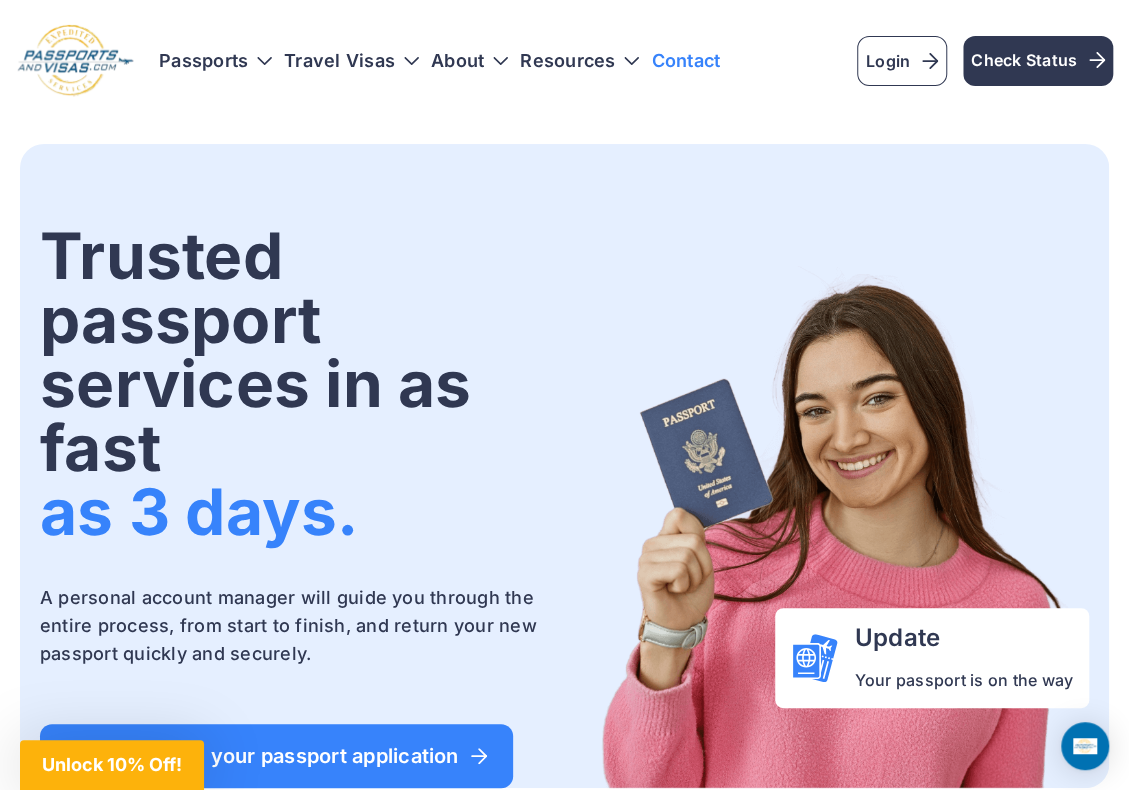 click on "Contact" at bounding box center (685, 61) 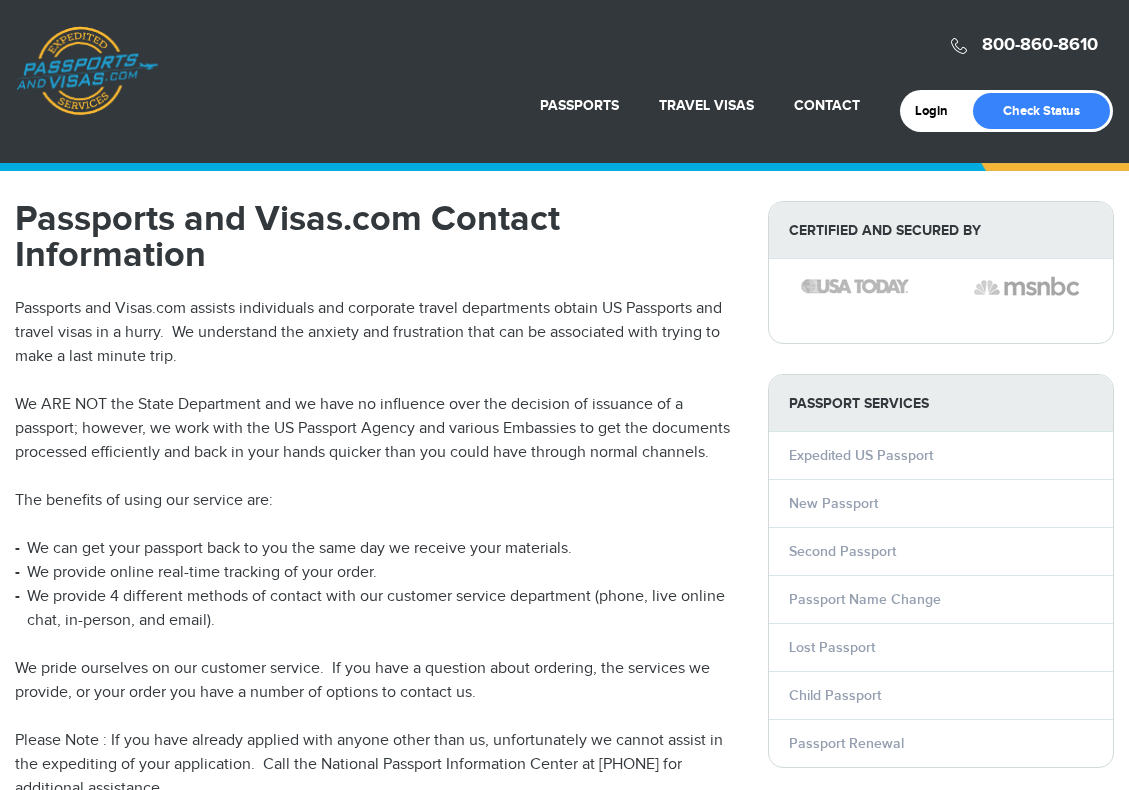 scroll, scrollTop: 0, scrollLeft: 0, axis: both 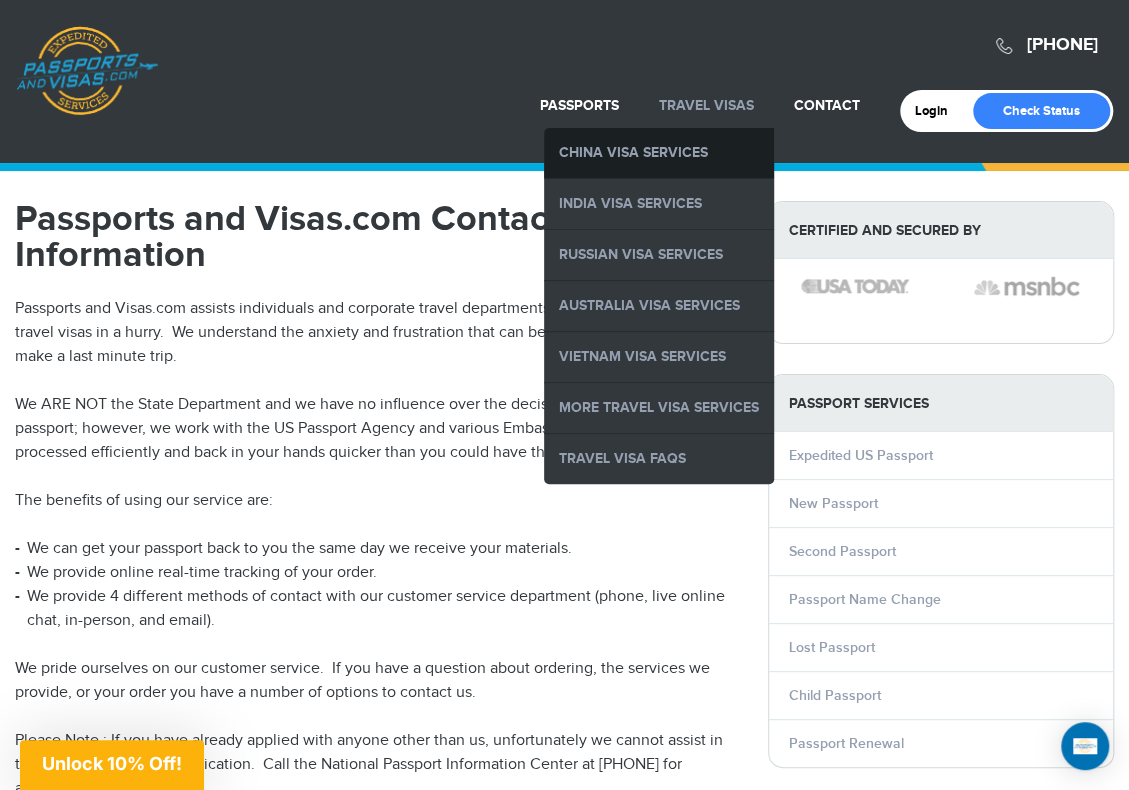 click on "China Visa Services" at bounding box center (659, 153) 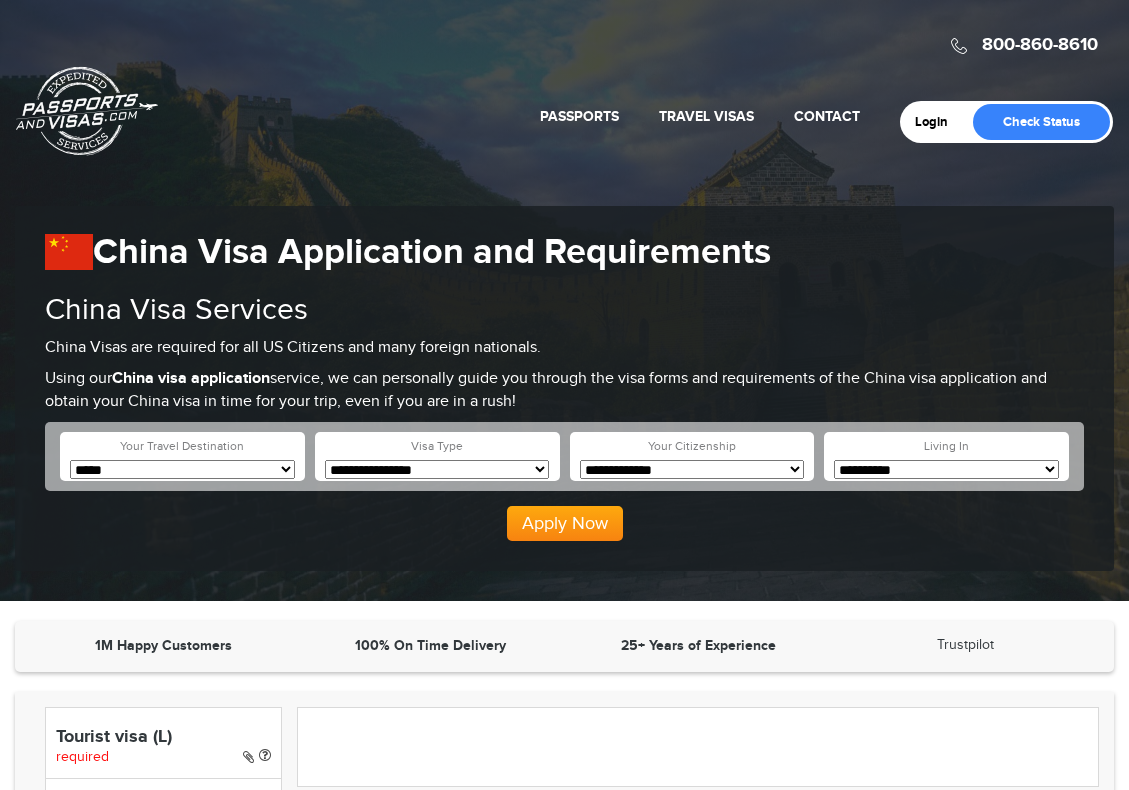 scroll, scrollTop: 0, scrollLeft: 0, axis: both 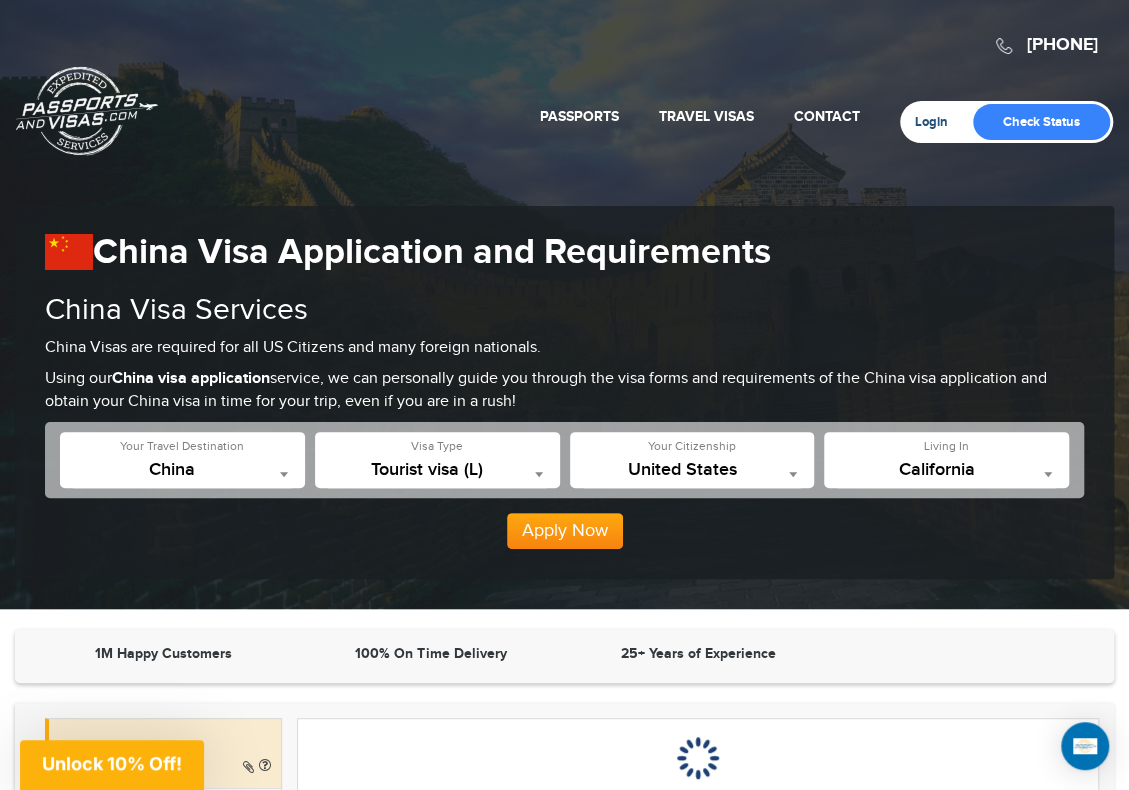 type on "**********" 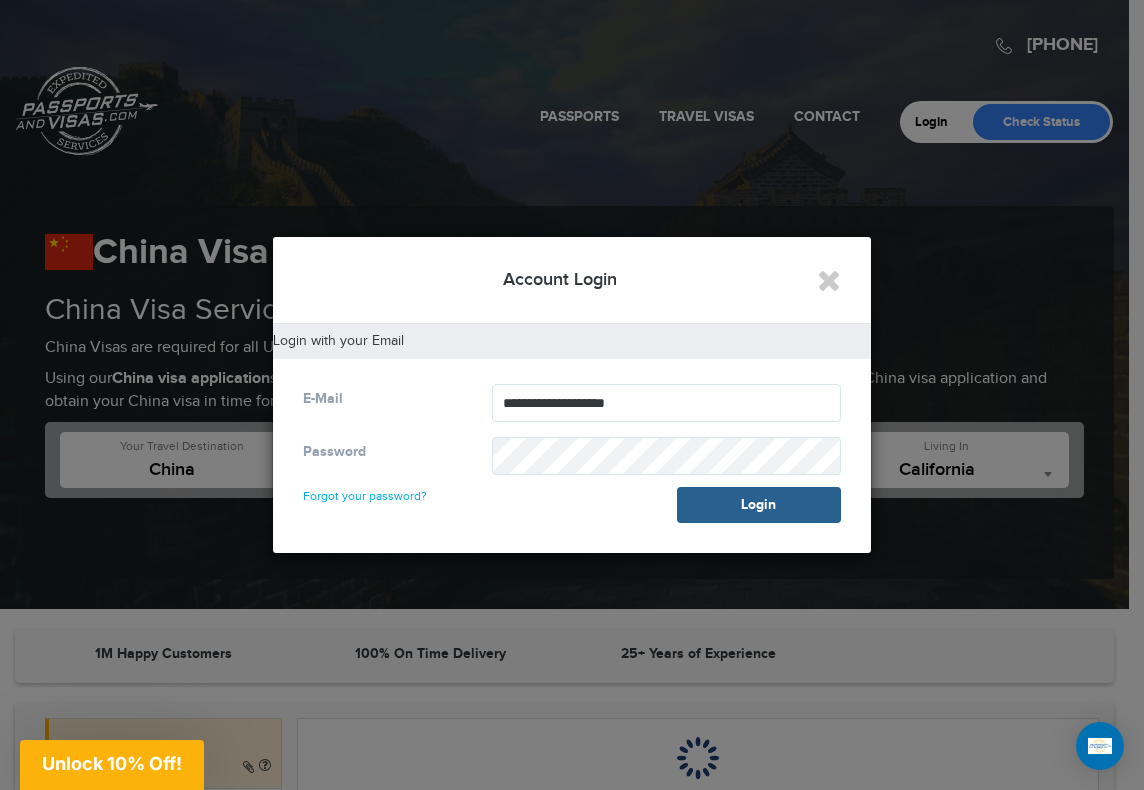 click on "Login" at bounding box center (759, 505) 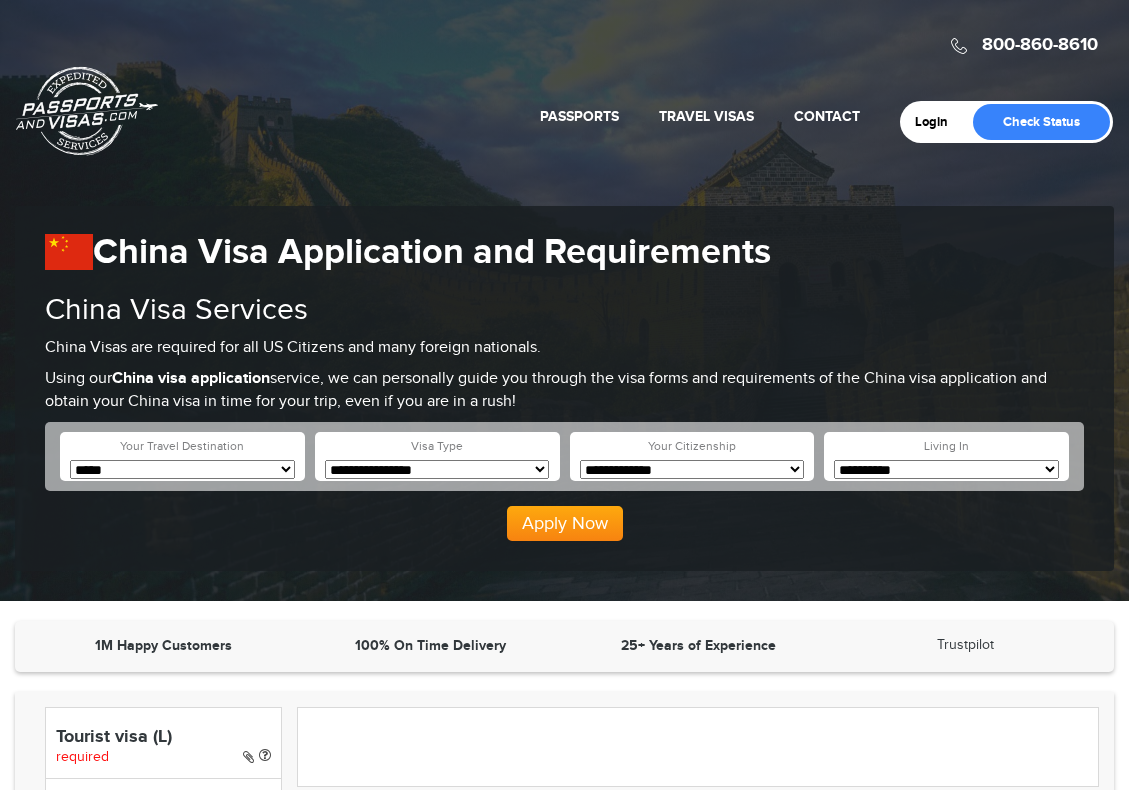 scroll, scrollTop: 0, scrollLeft: 0, axis: both 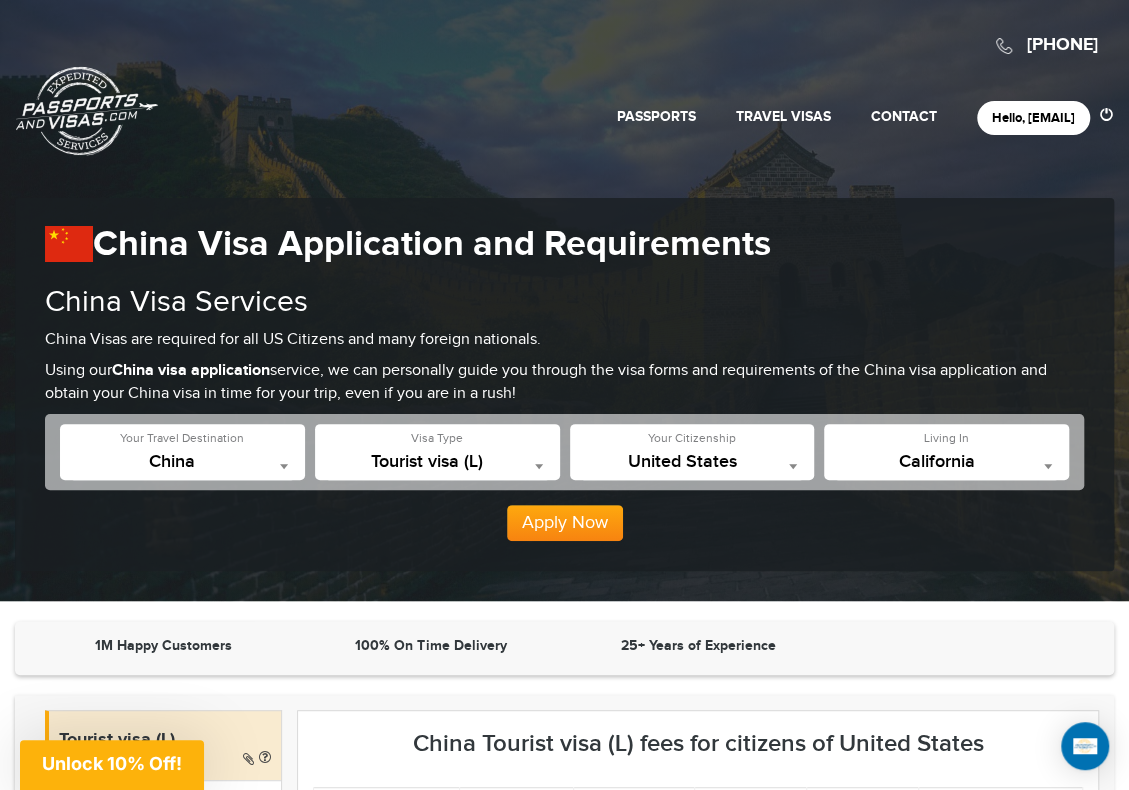 click on "Apply Now" at bounding box center (565, 523) 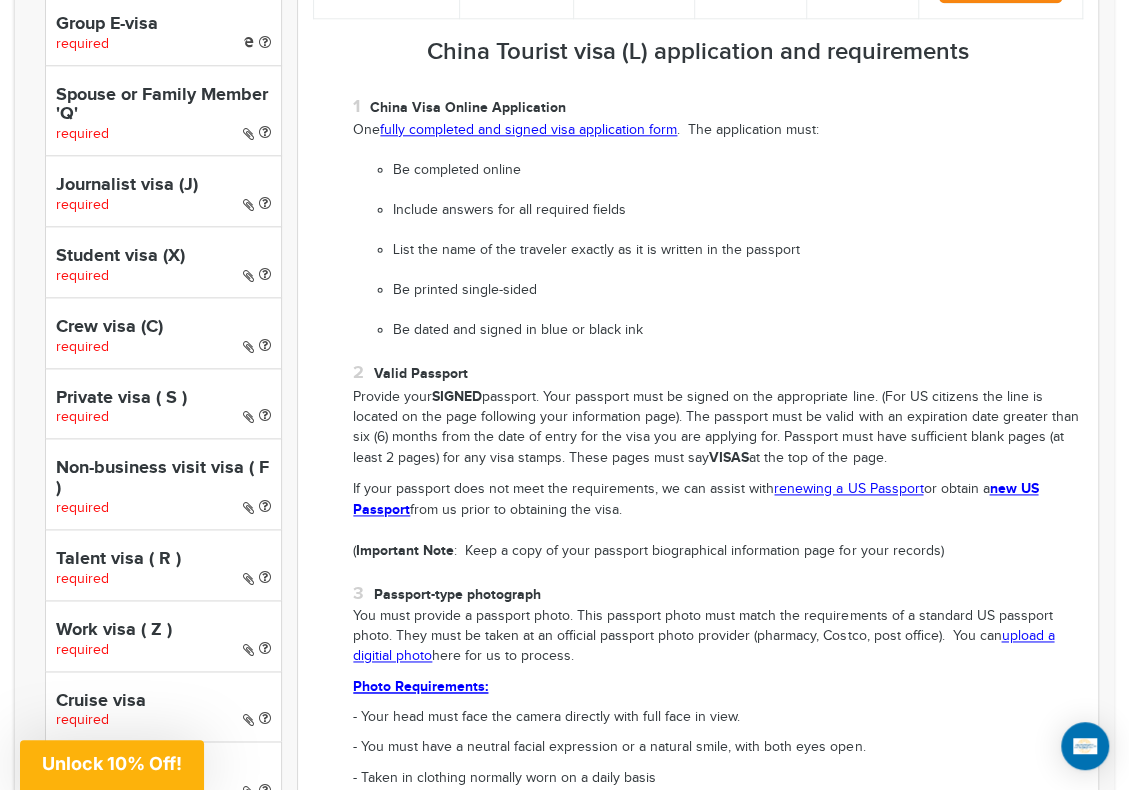 scroll, scrollTop: 594, scrollLeft: 0, axis: vertical 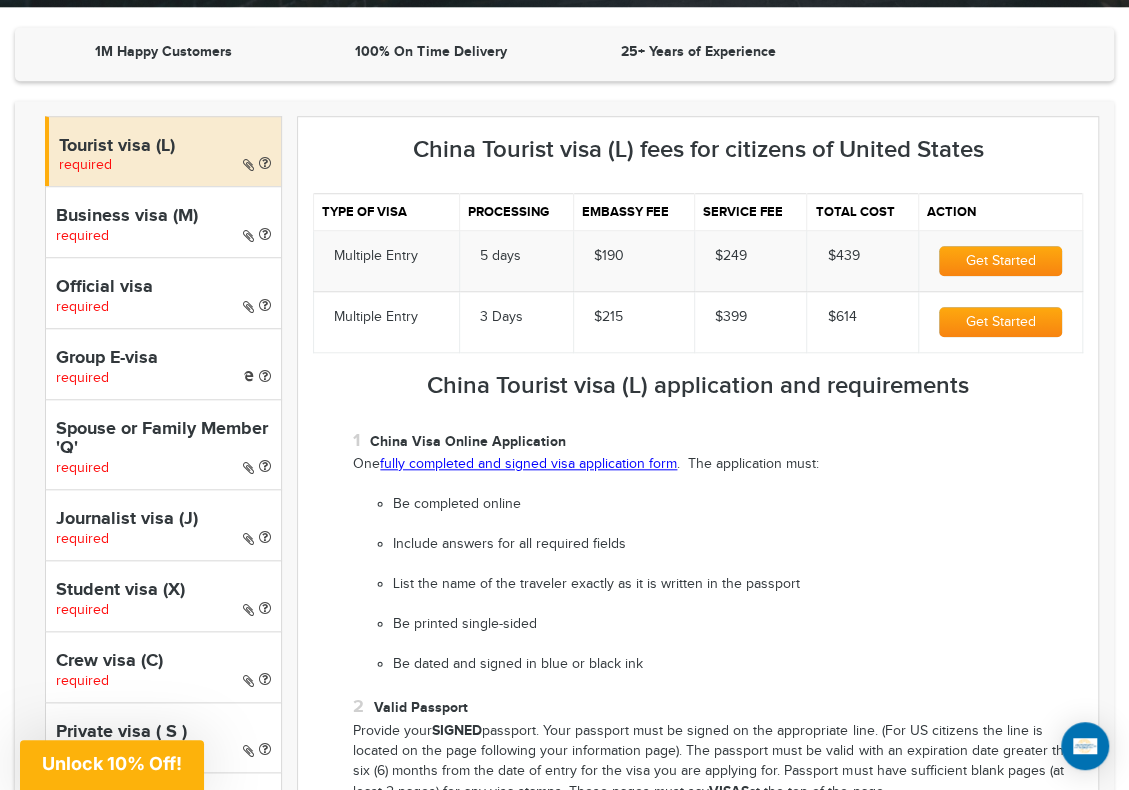 click on "Business visa (M)
required" at bounding box center [163, 221] 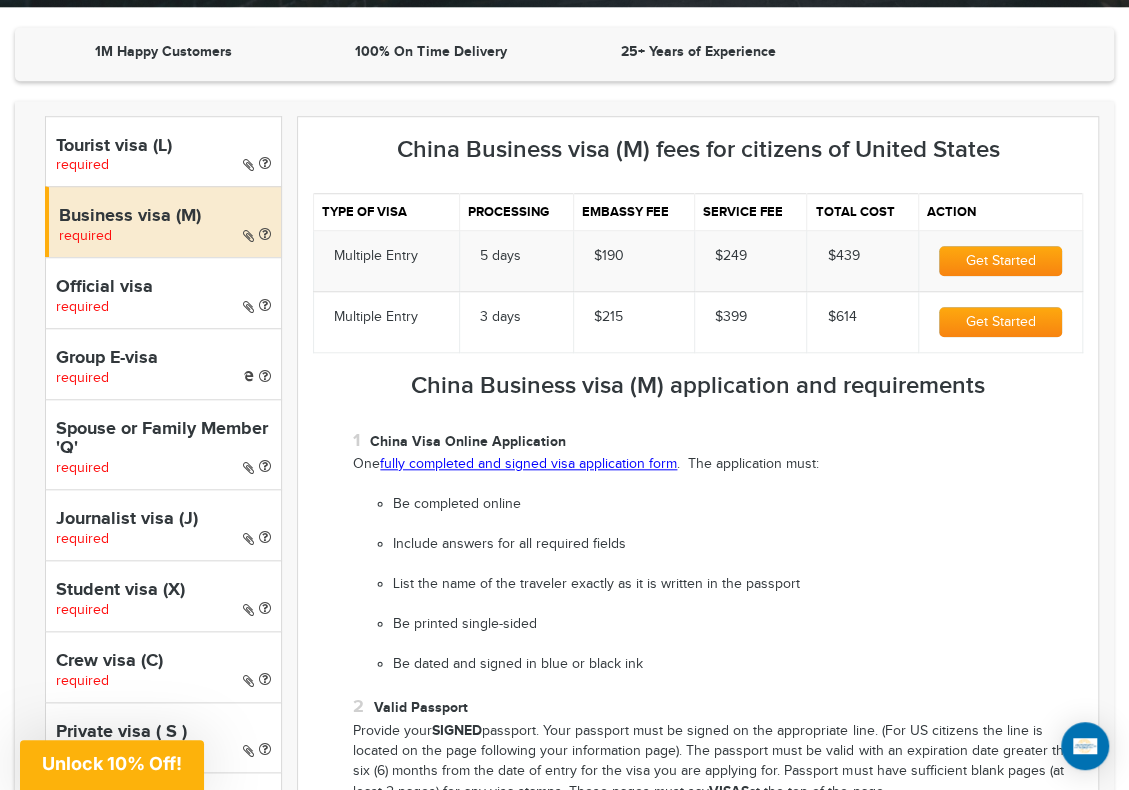 click on "Tourist visa (L)
required" at bounding box center (163, 151) 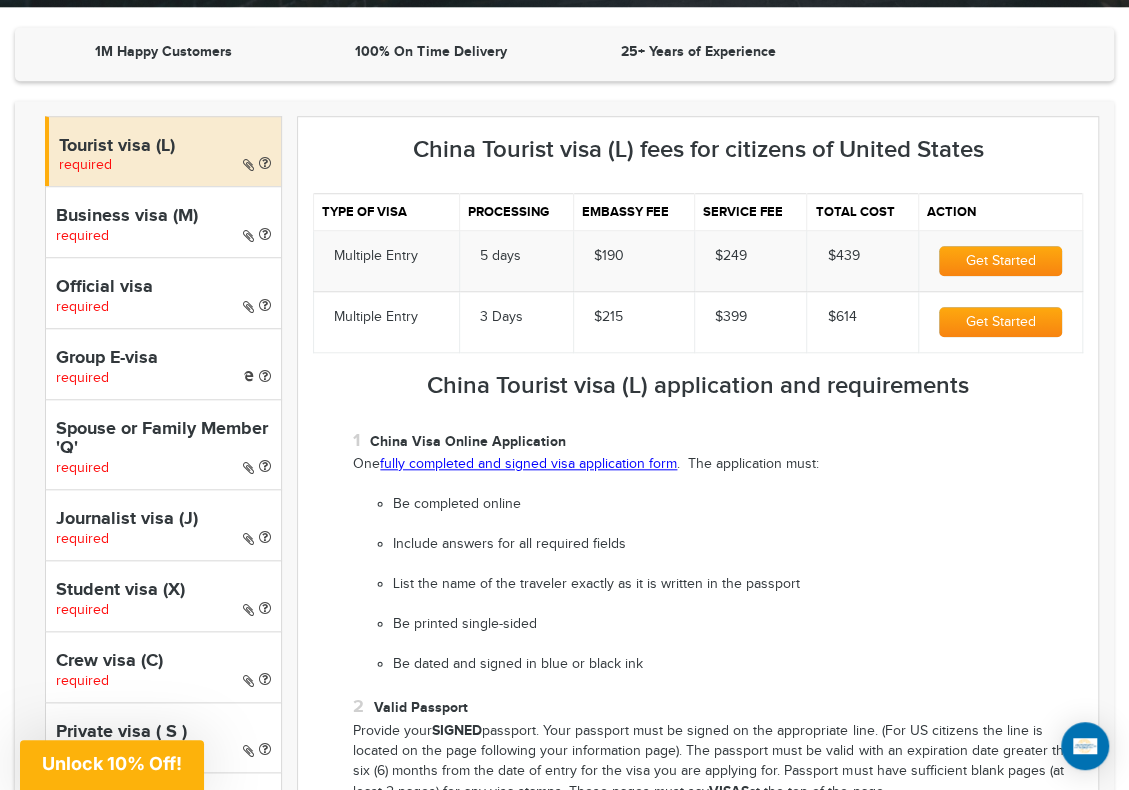 click on "Official visa
required" at bounding box center [163, 292] 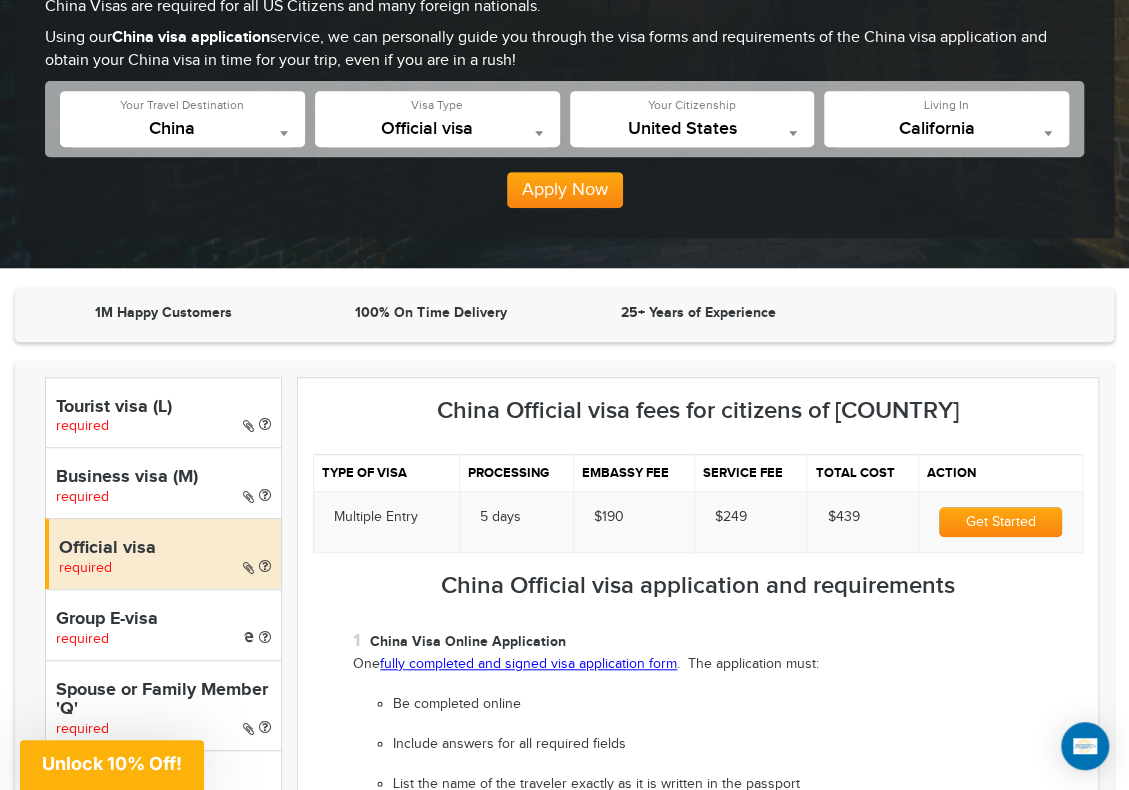scroll, scrollTop: 666, scrollLeft: 0, axis: vertical 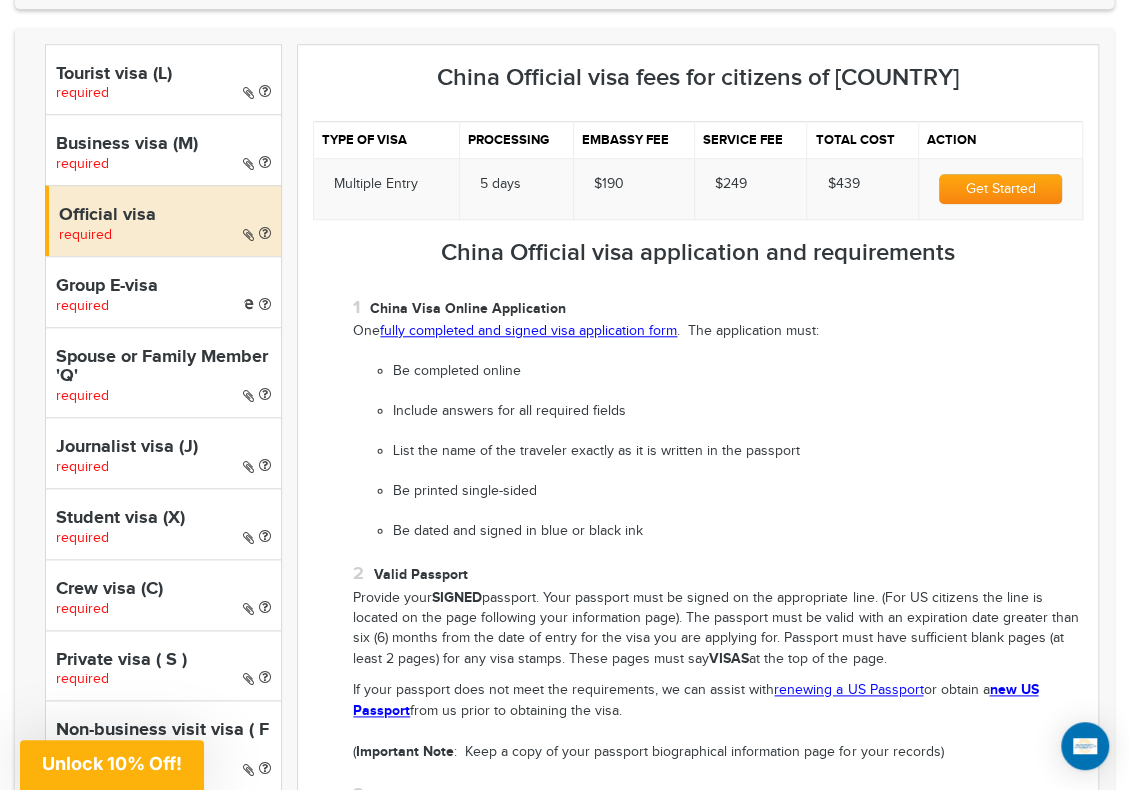 click on "Tourist visa (L)
required" at bounding box center [163, 79] 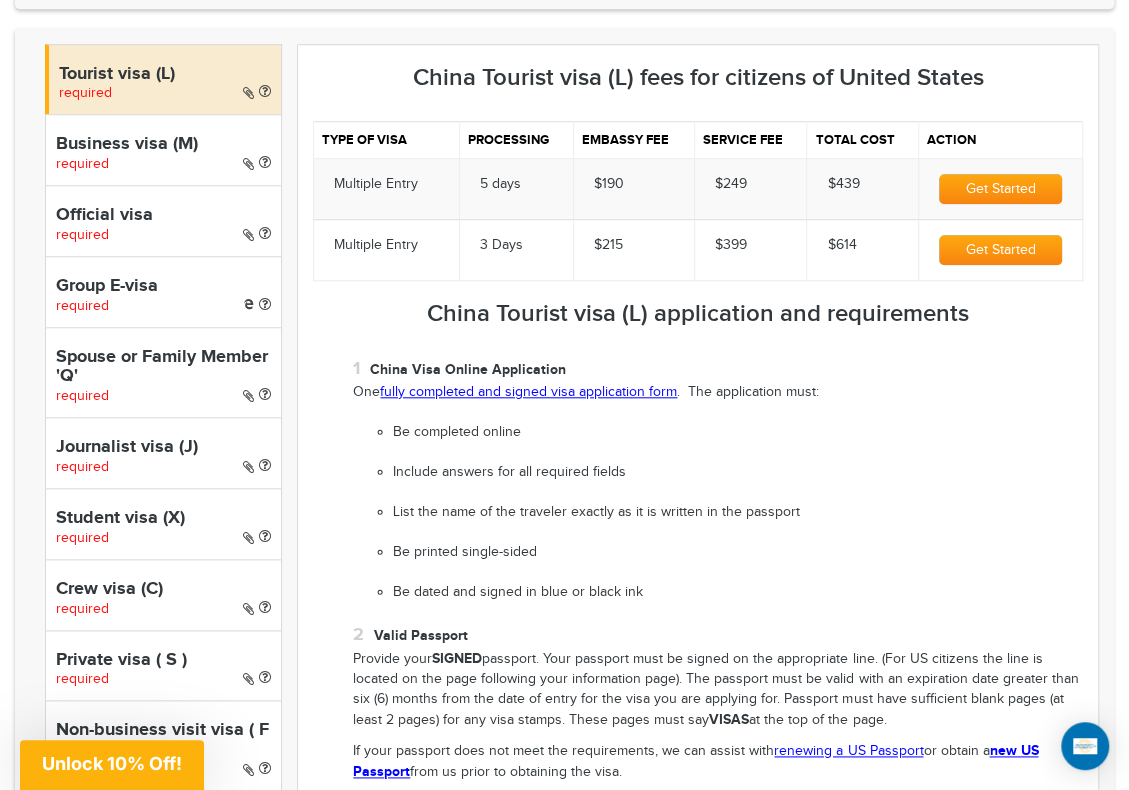 click on "Business visa (M)
required" at bounding box center (163, 149) 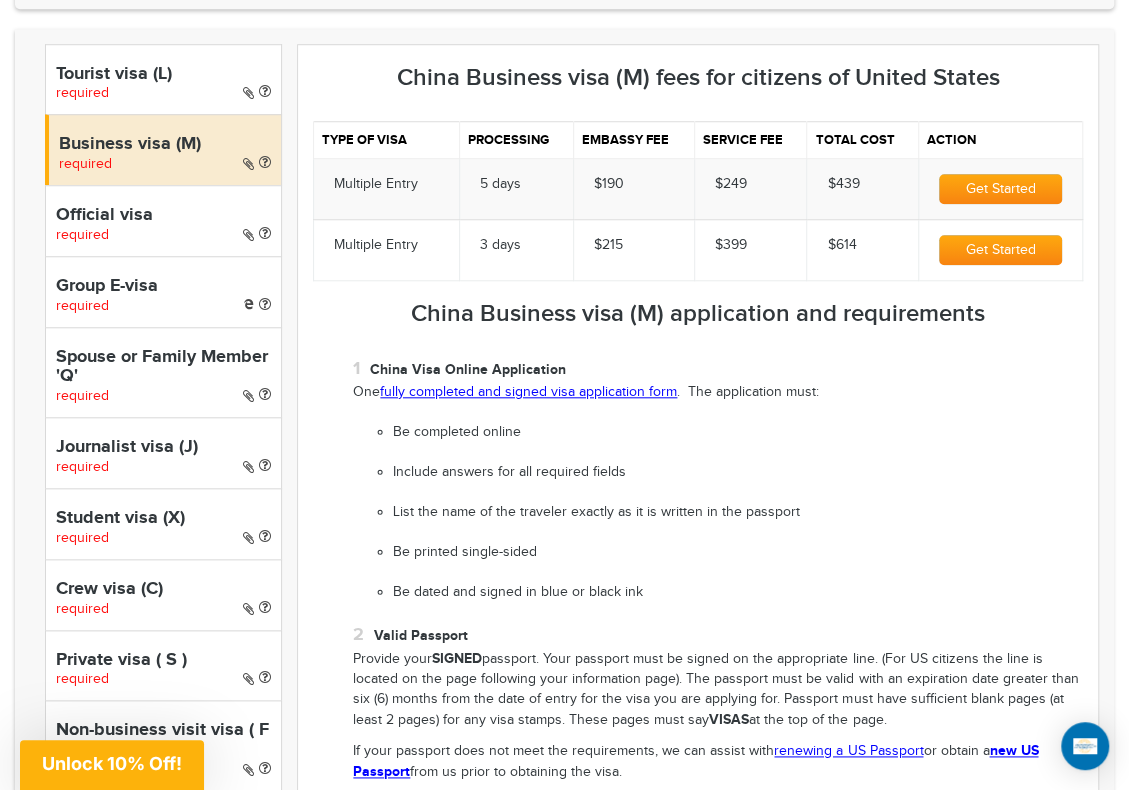 click on "required" at bounding box center (82, 93) 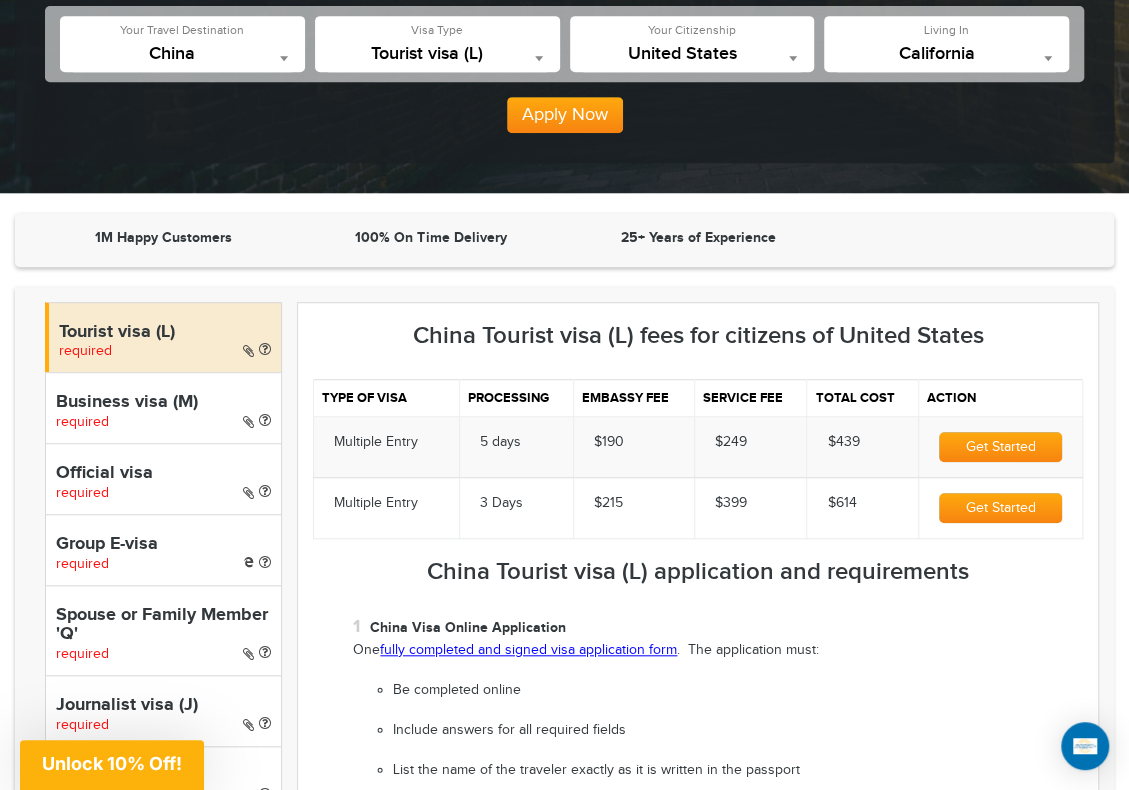 scroll, scrollTop: 333, scrollLeft: 0, axis: vertical 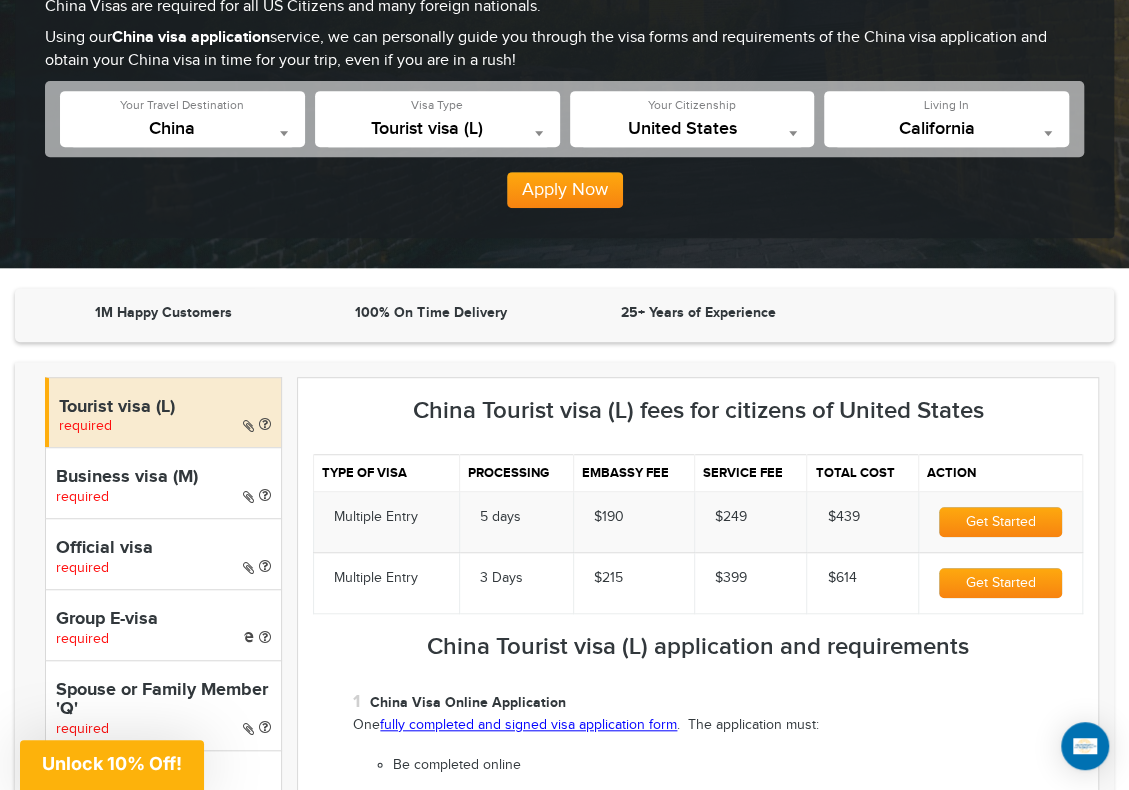 click on "Business visa (M)" at bounding box center (163, 478) 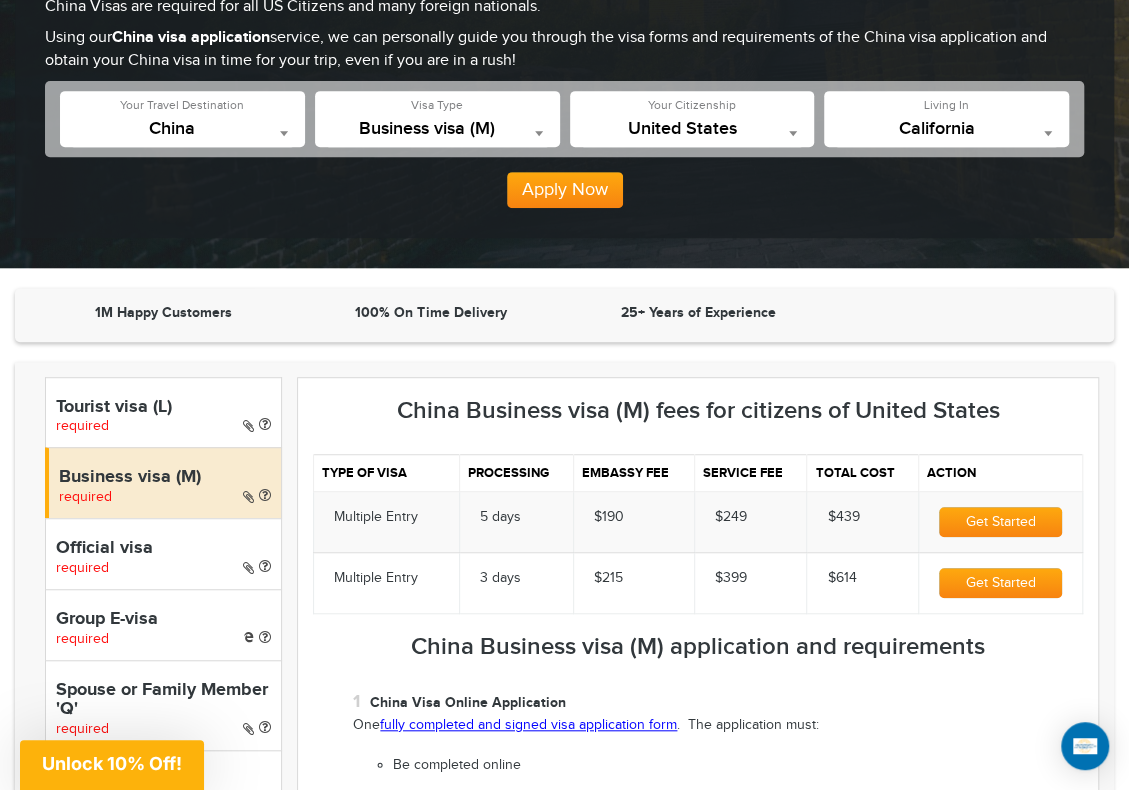 scroll, scrollTop: 666, scrollLeft: 0, axis: vertical 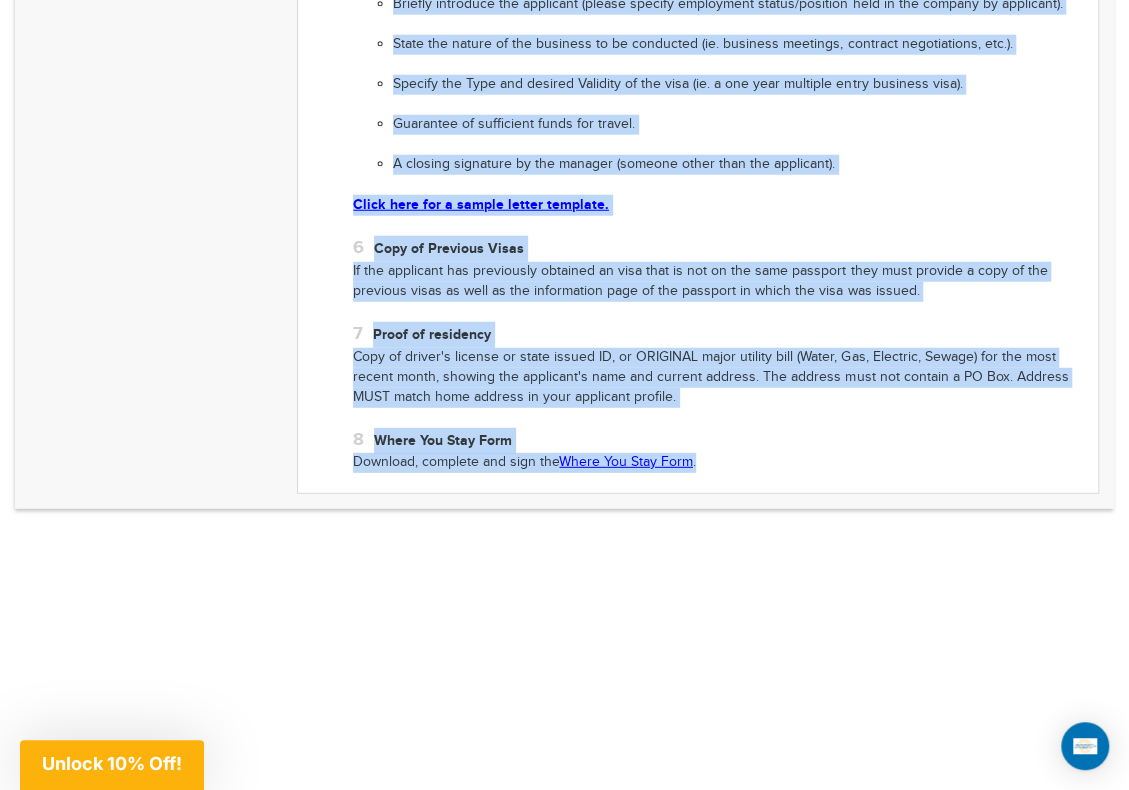 drag, startPoint x: 404, startPoint y: 348, endPoint x: 767, endPoint y: 453, distance: 377.88092 